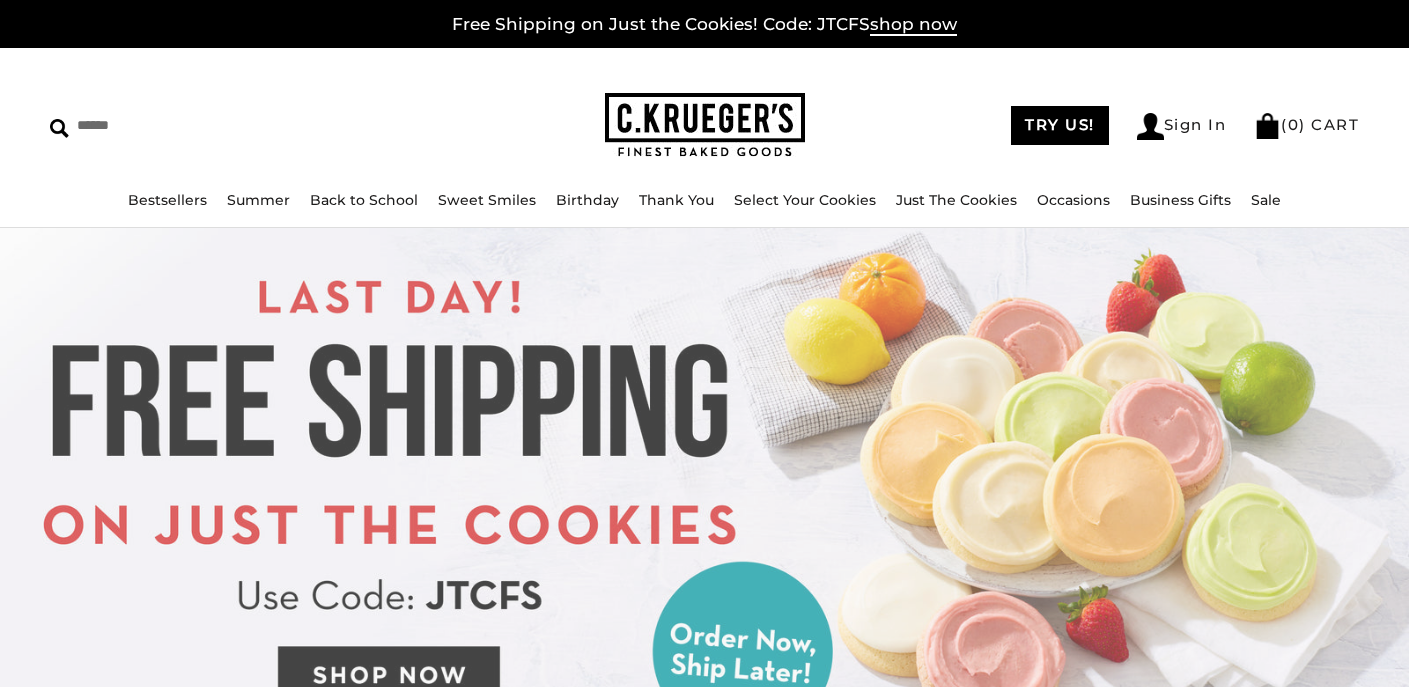 scroll, scrollTop: 0, scrollLeft: 0, axis: both 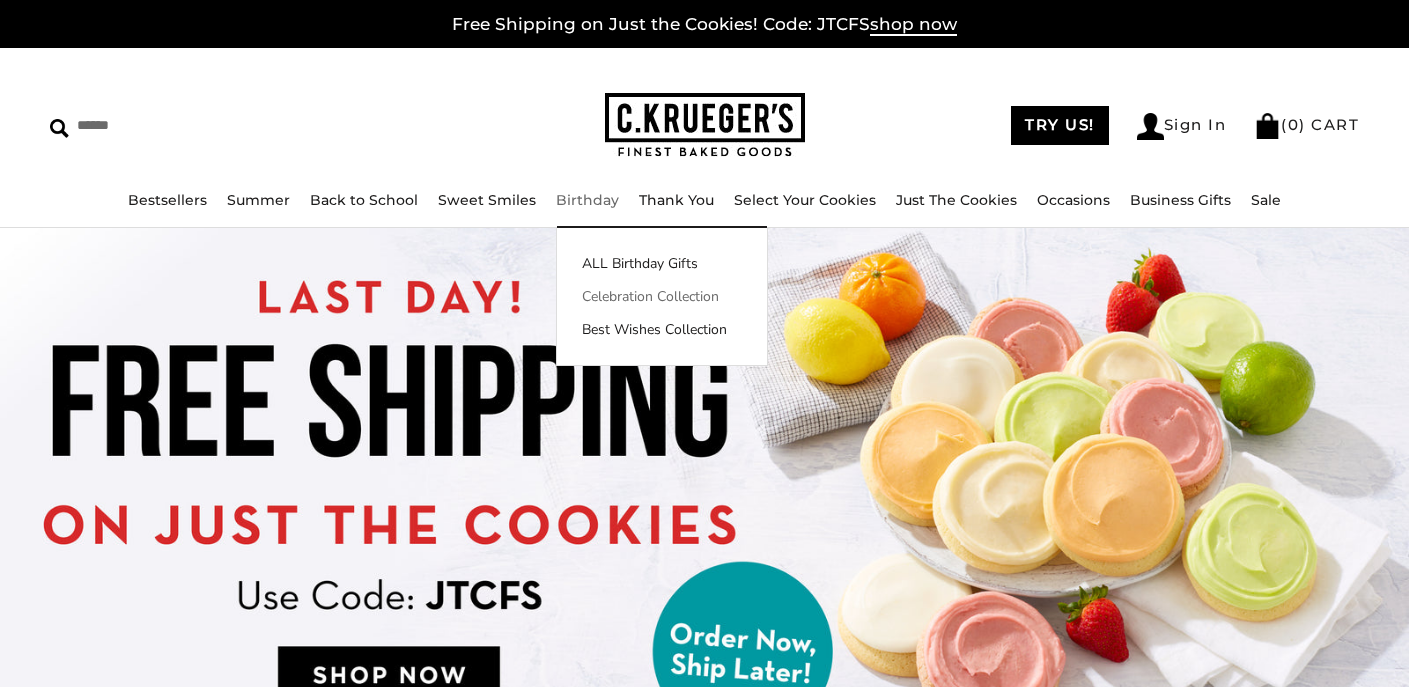 click on "Celebration Collection" at bounding box center [662, 296] 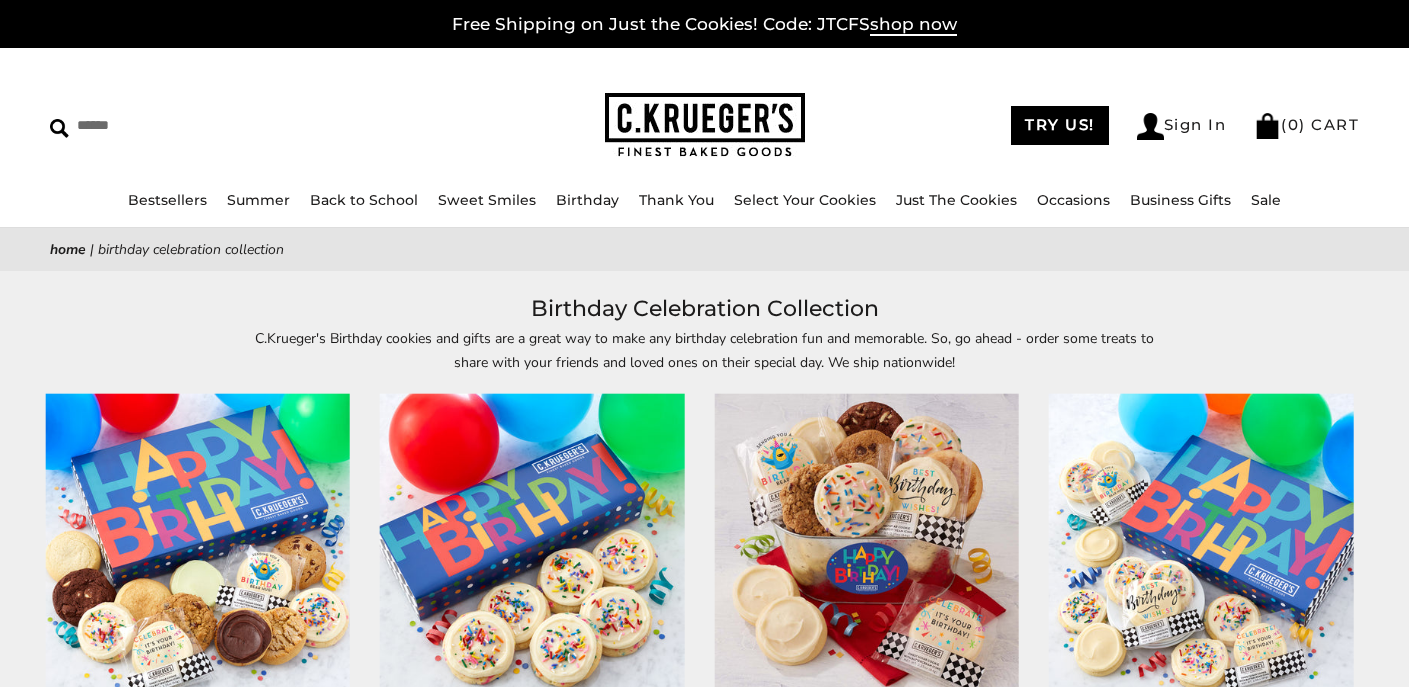 scroll, scrollTop: 0, scrollLeft: 0, axis: both 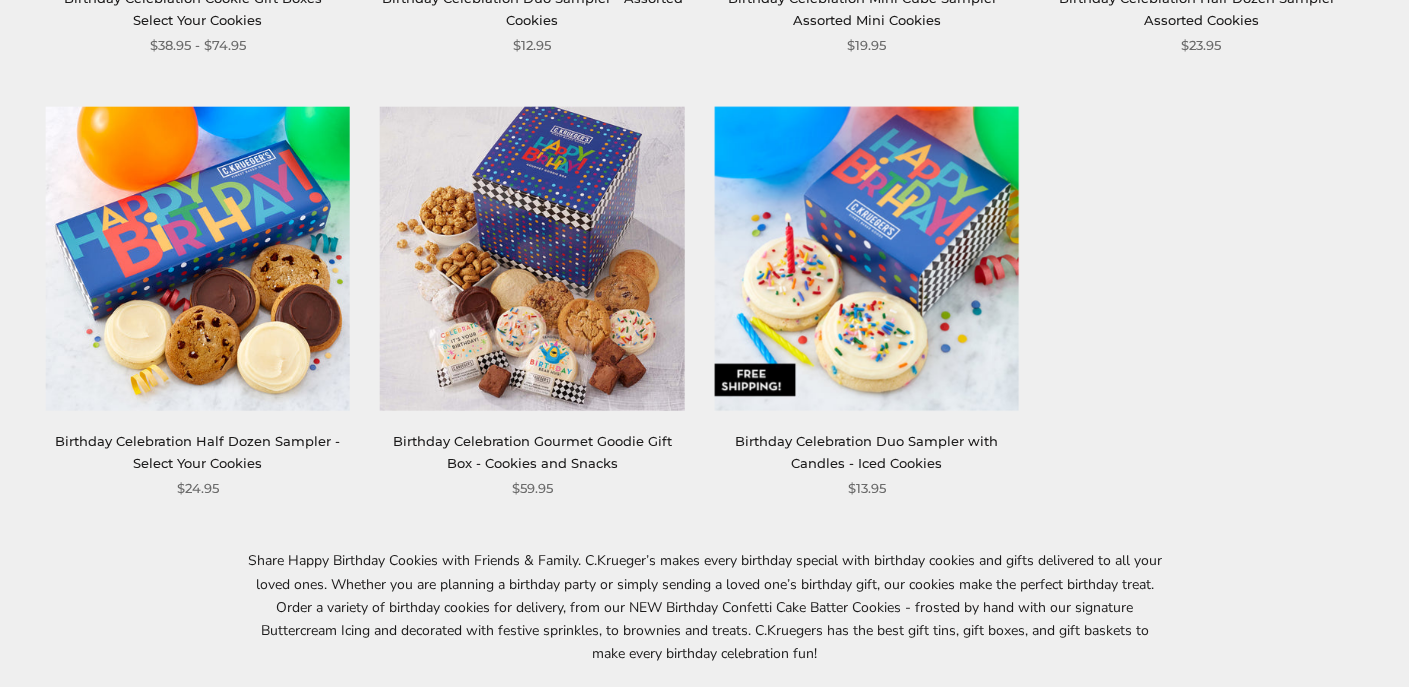 click at bounding box center (866, 259) 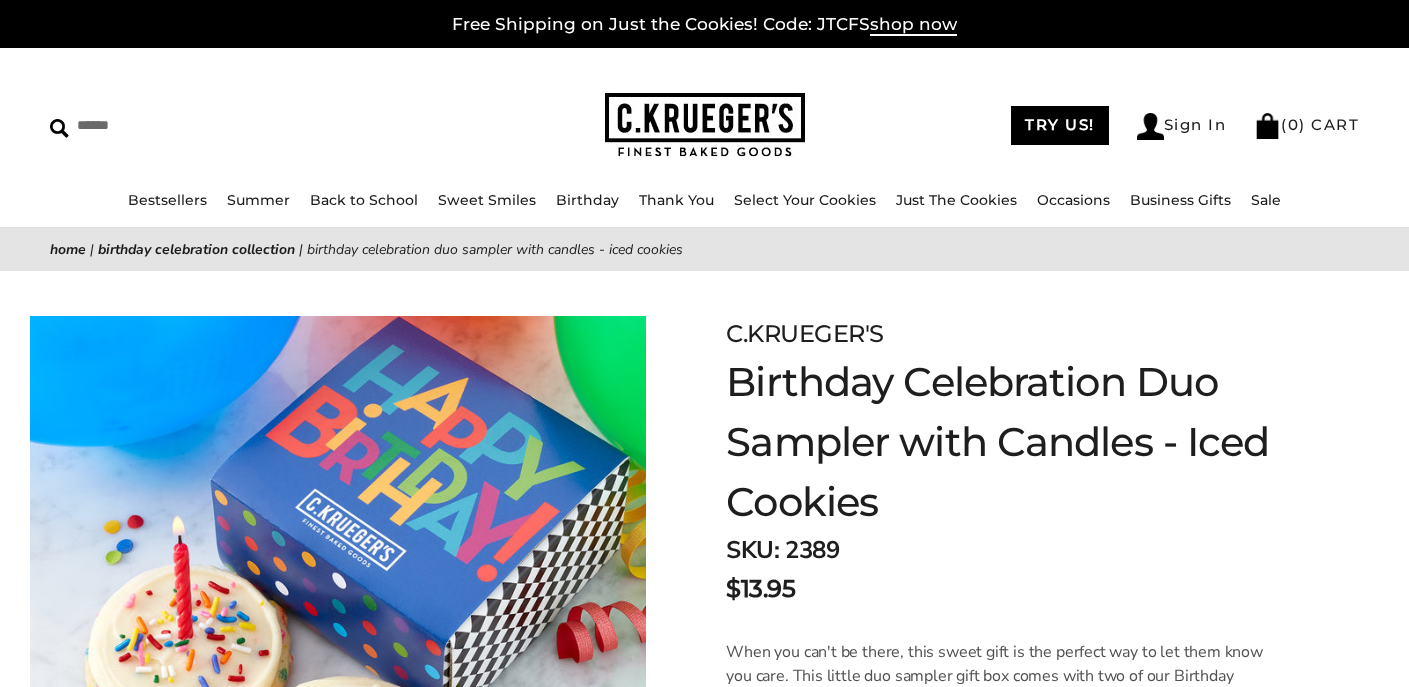 scroll, scrollTop: 0, scrollLeft: 0, axis: both 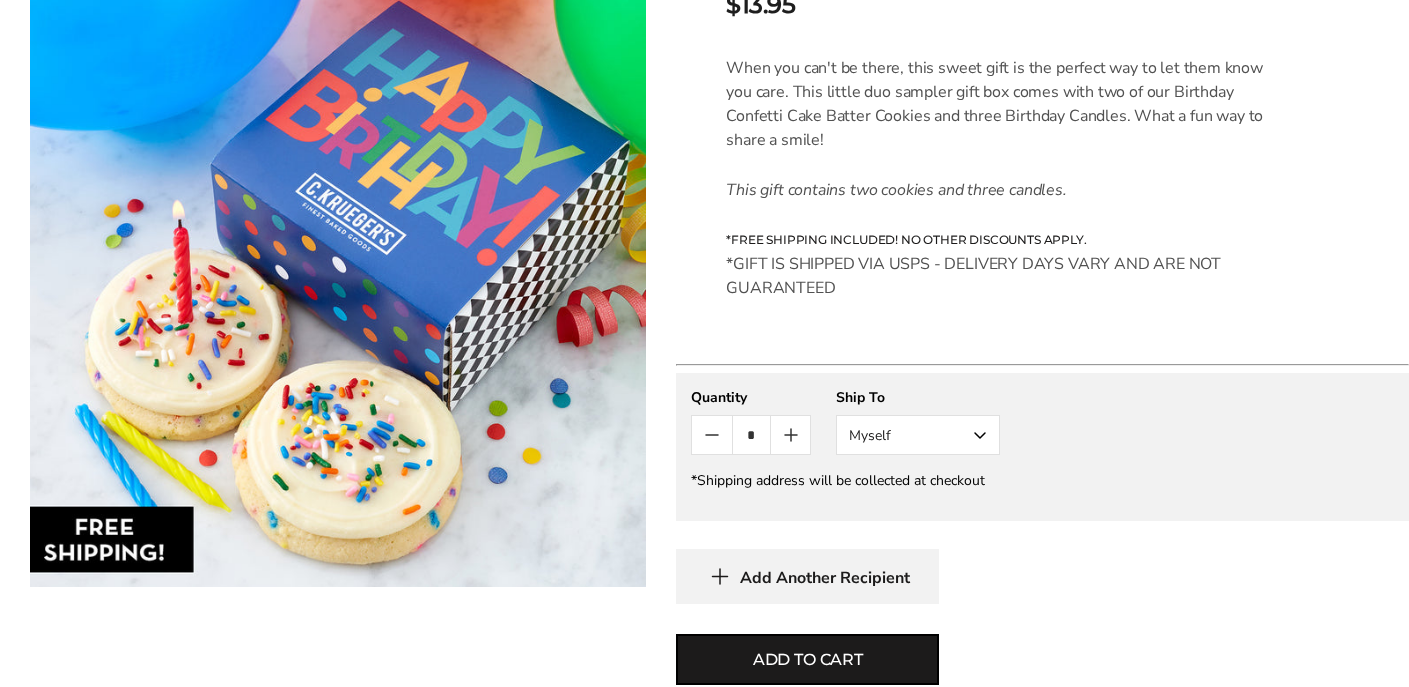 click on "Myself" at bounding box center (918, 435) 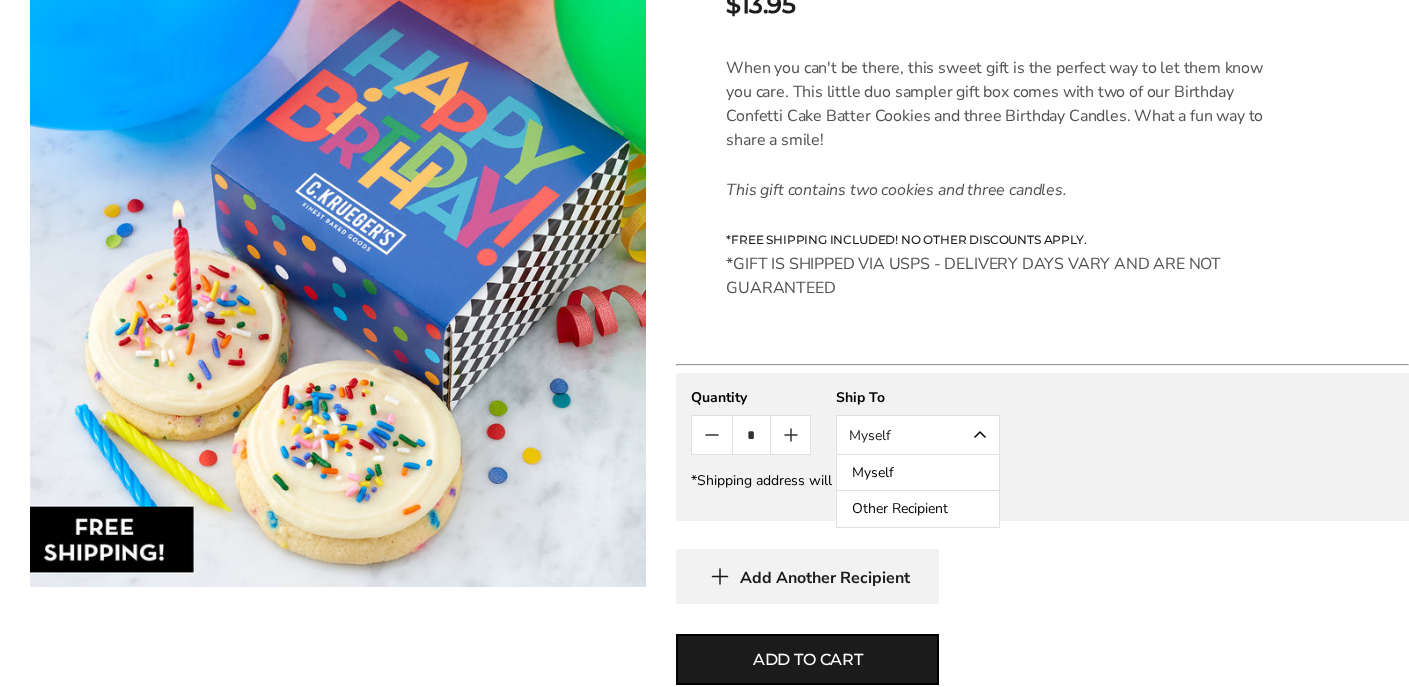 click on "Other Recipient" at bounding box center [918, 509] 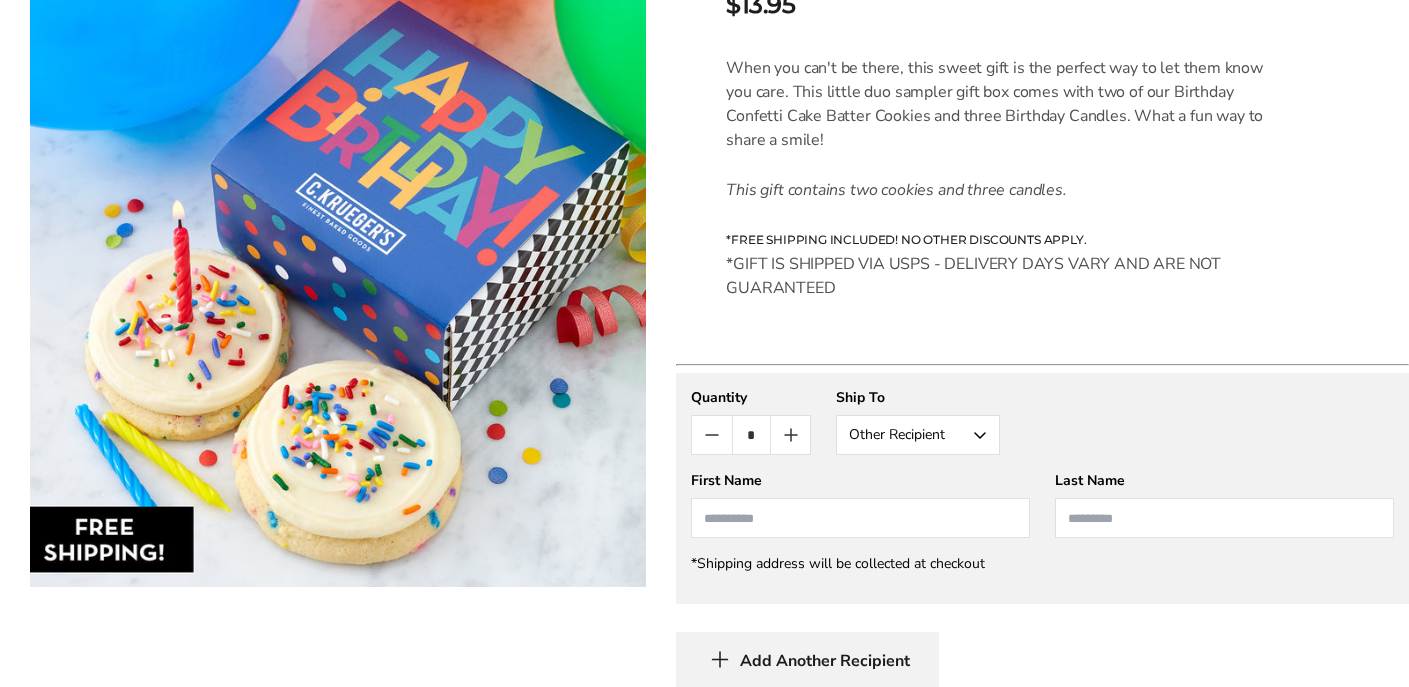 click at bounding box center (860, 518) 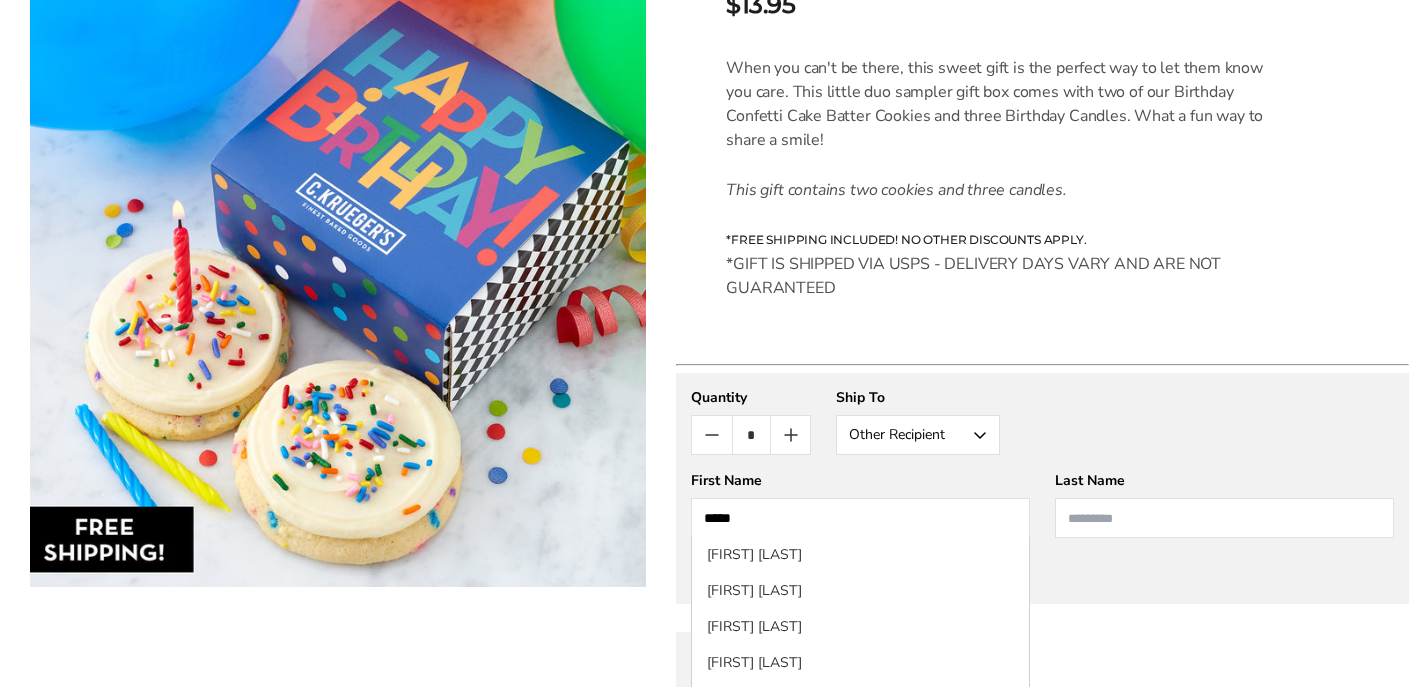 type on "****" 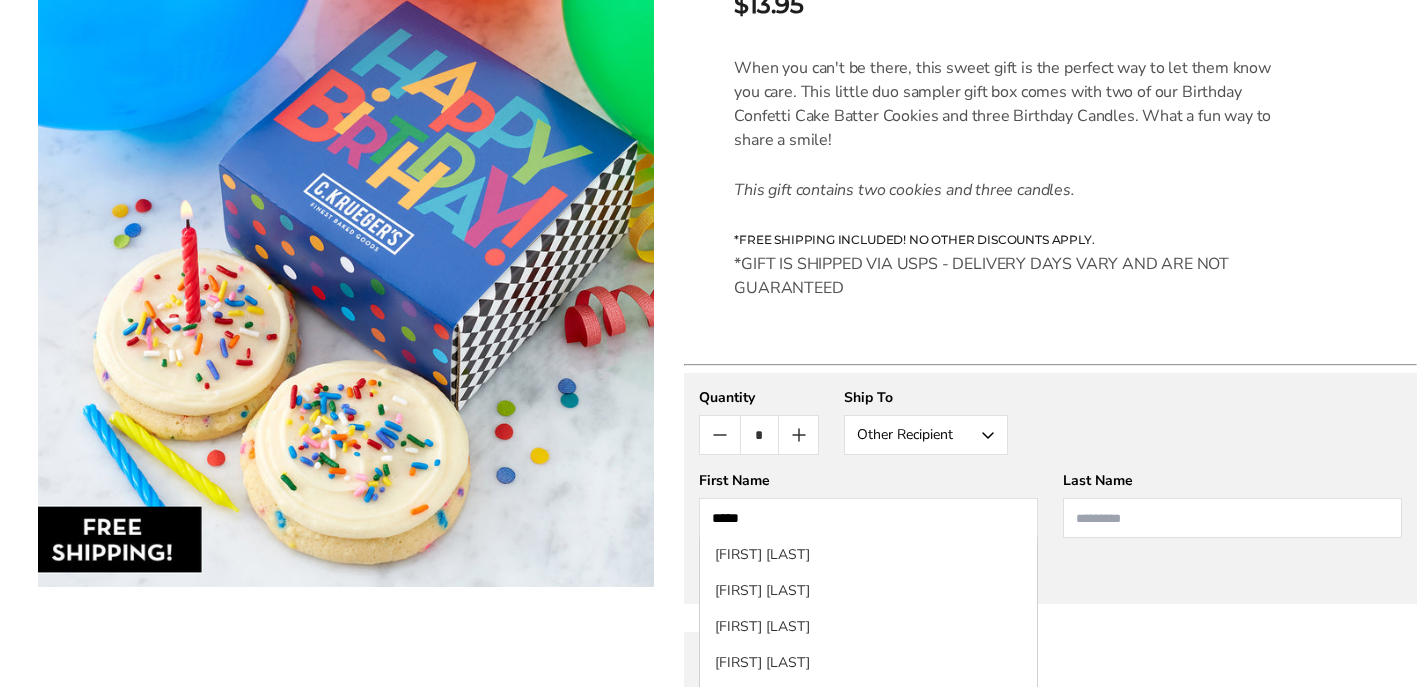 scroll, scrollTop: 733, scrollLeft: 0, axis: vertical 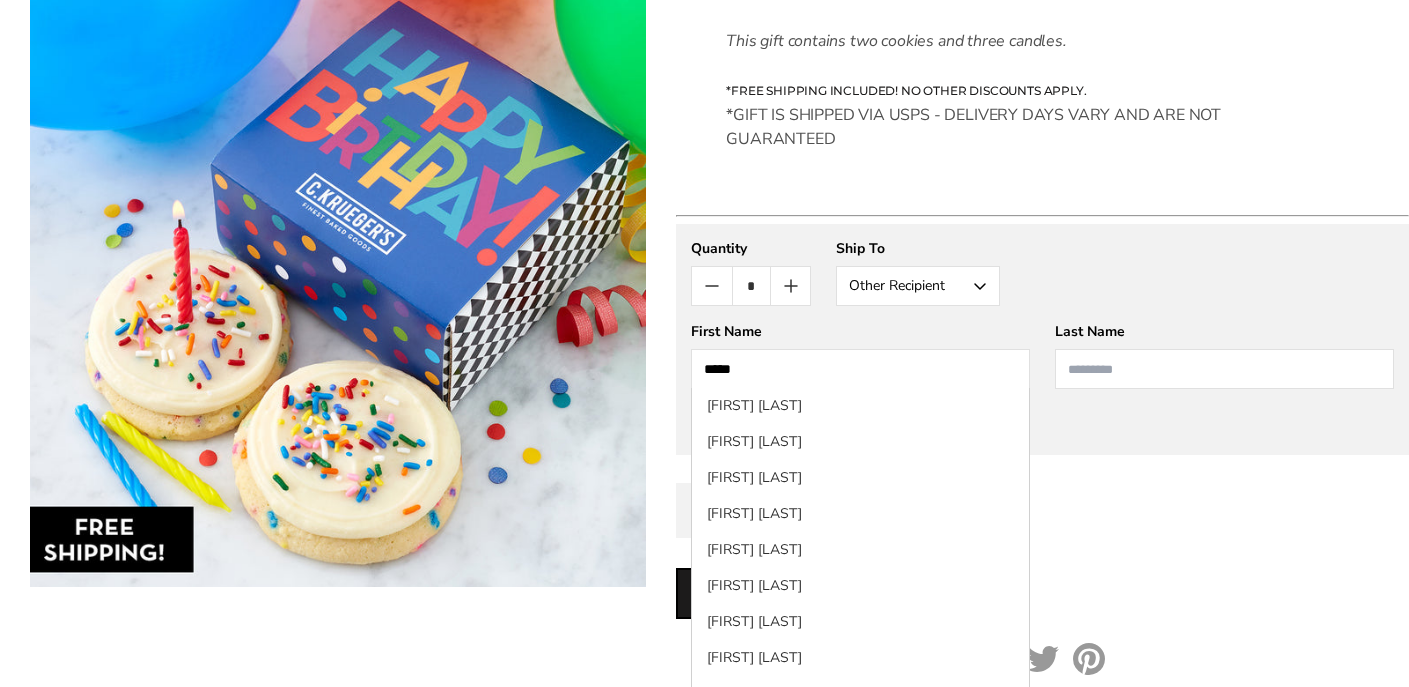 click at bounding box center [1224, 369] 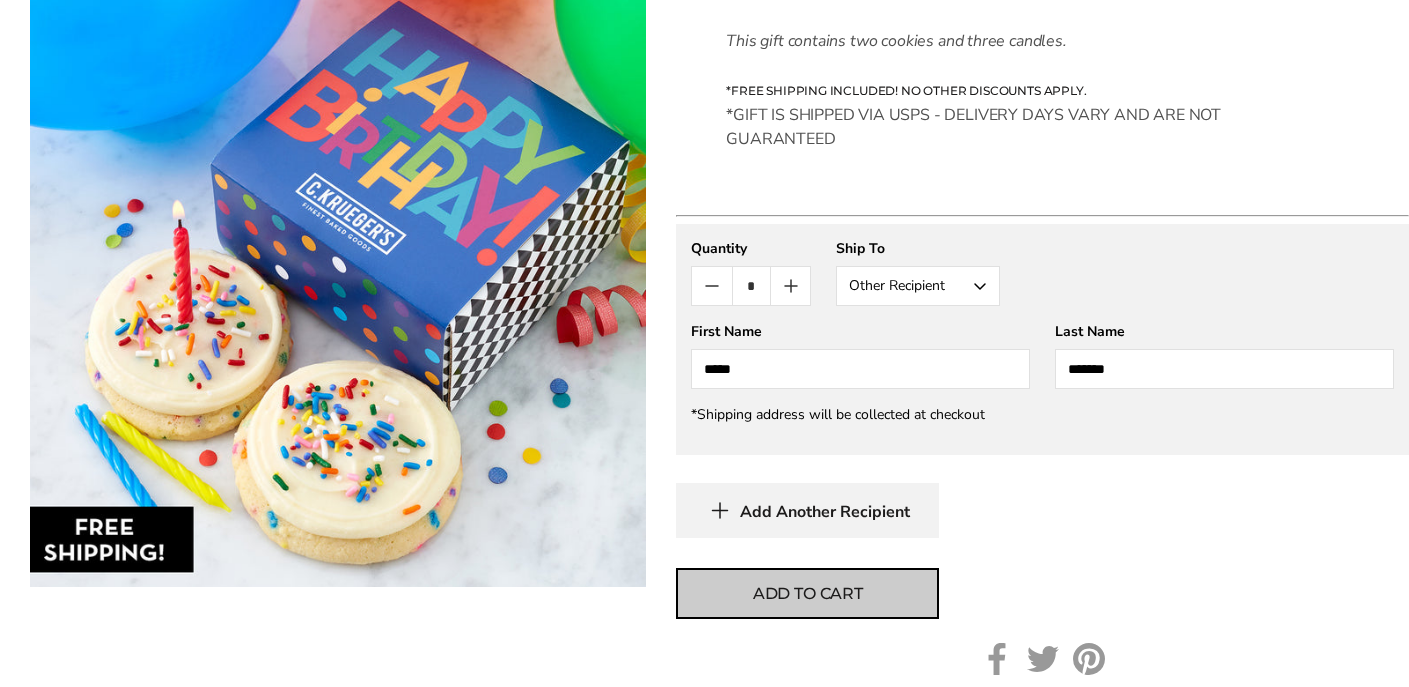 type on "*******" 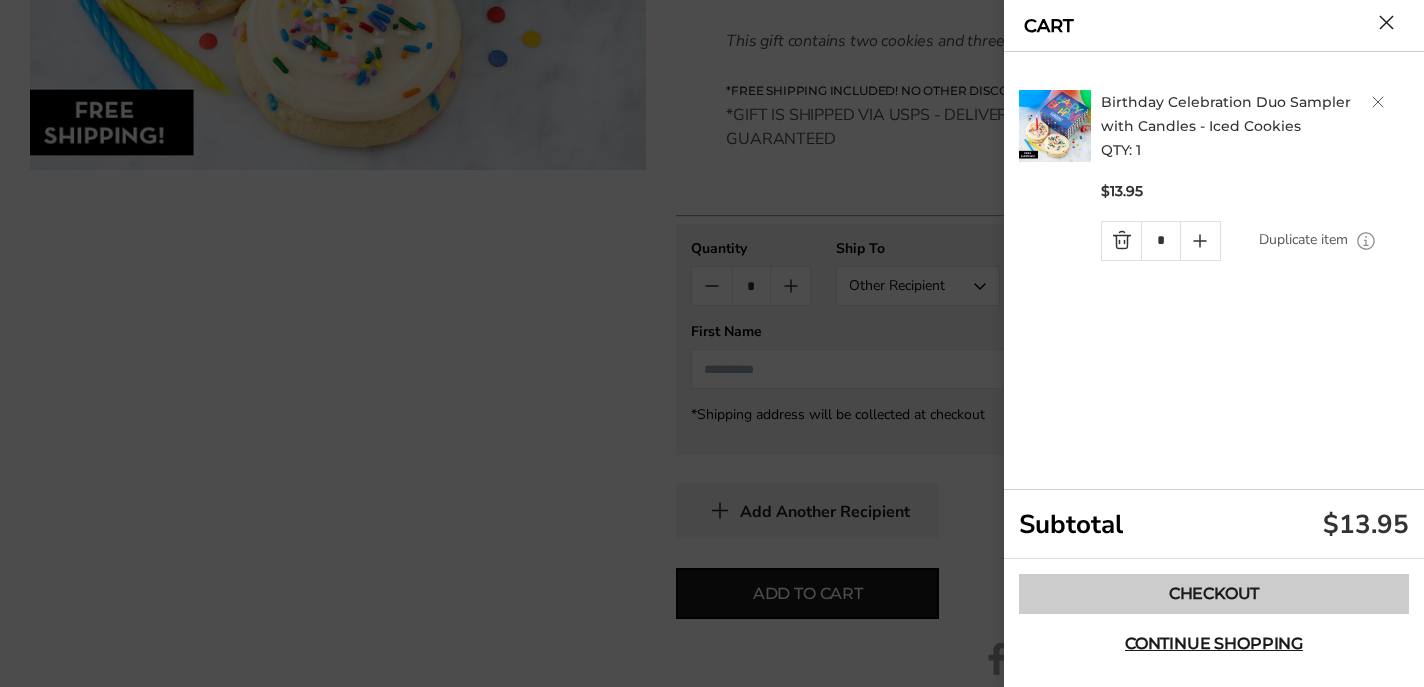 click on "Checkout" at bounding box center [1214, 594] 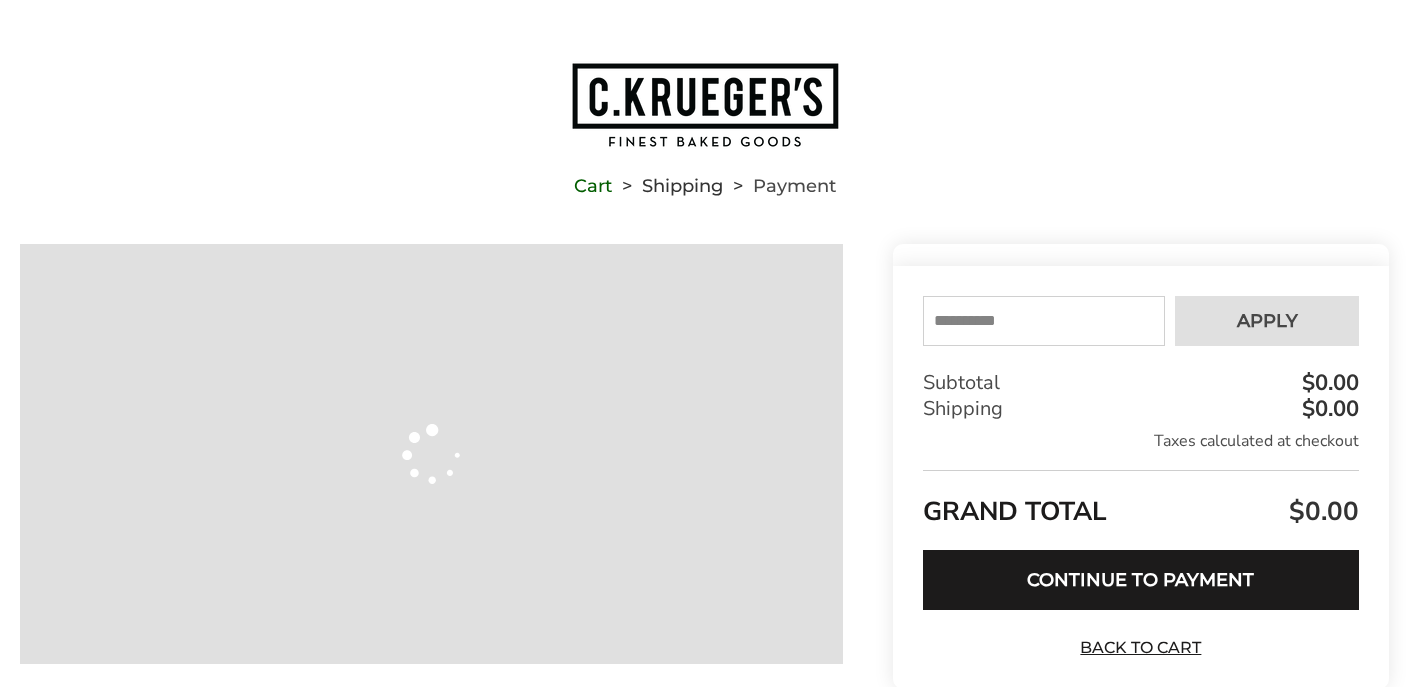 scroll, scrollTop: 0, scrollLeft: 0, axis: both 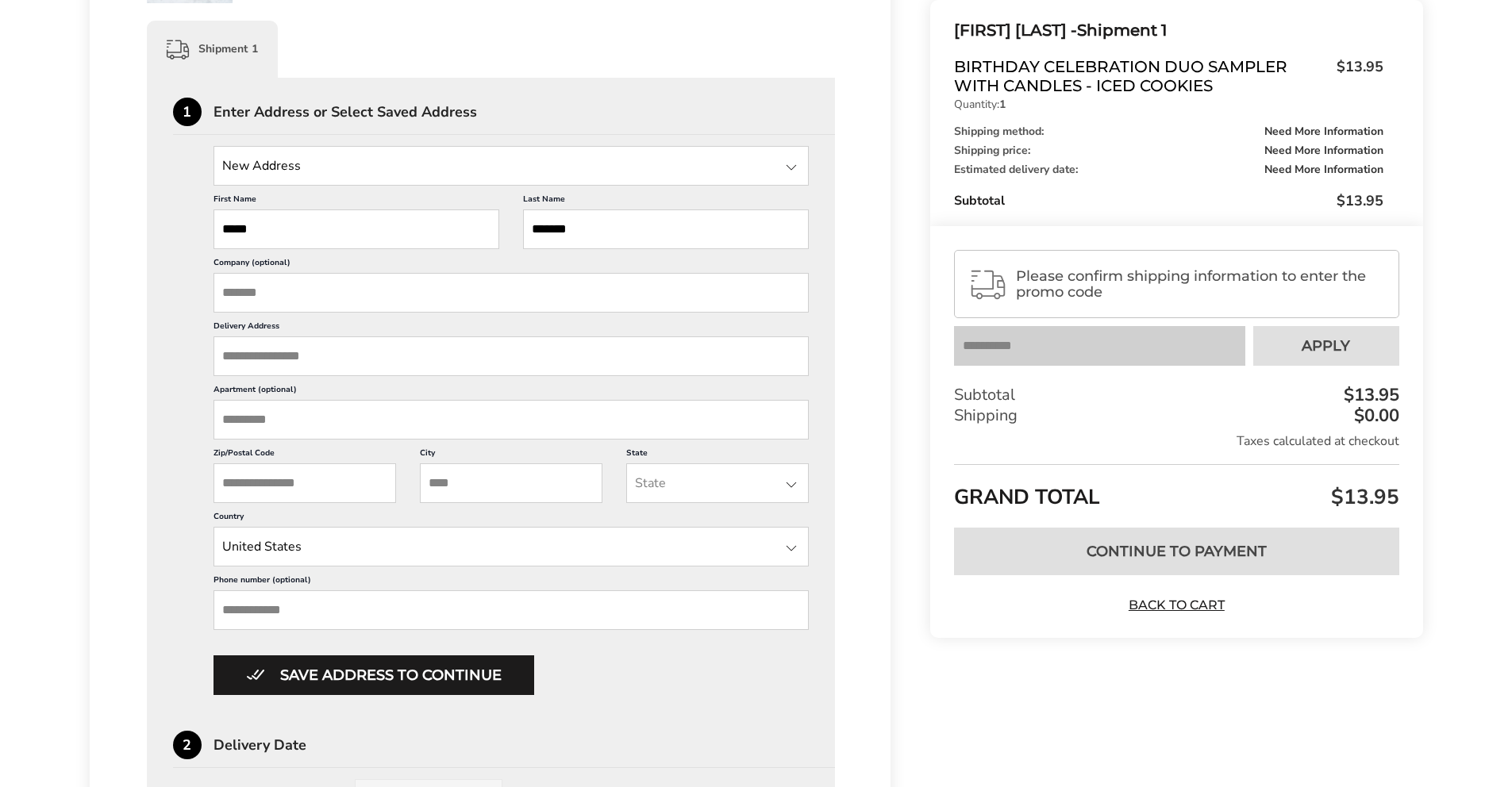 click on "Delivery Address" at bounding box center [511, 356] 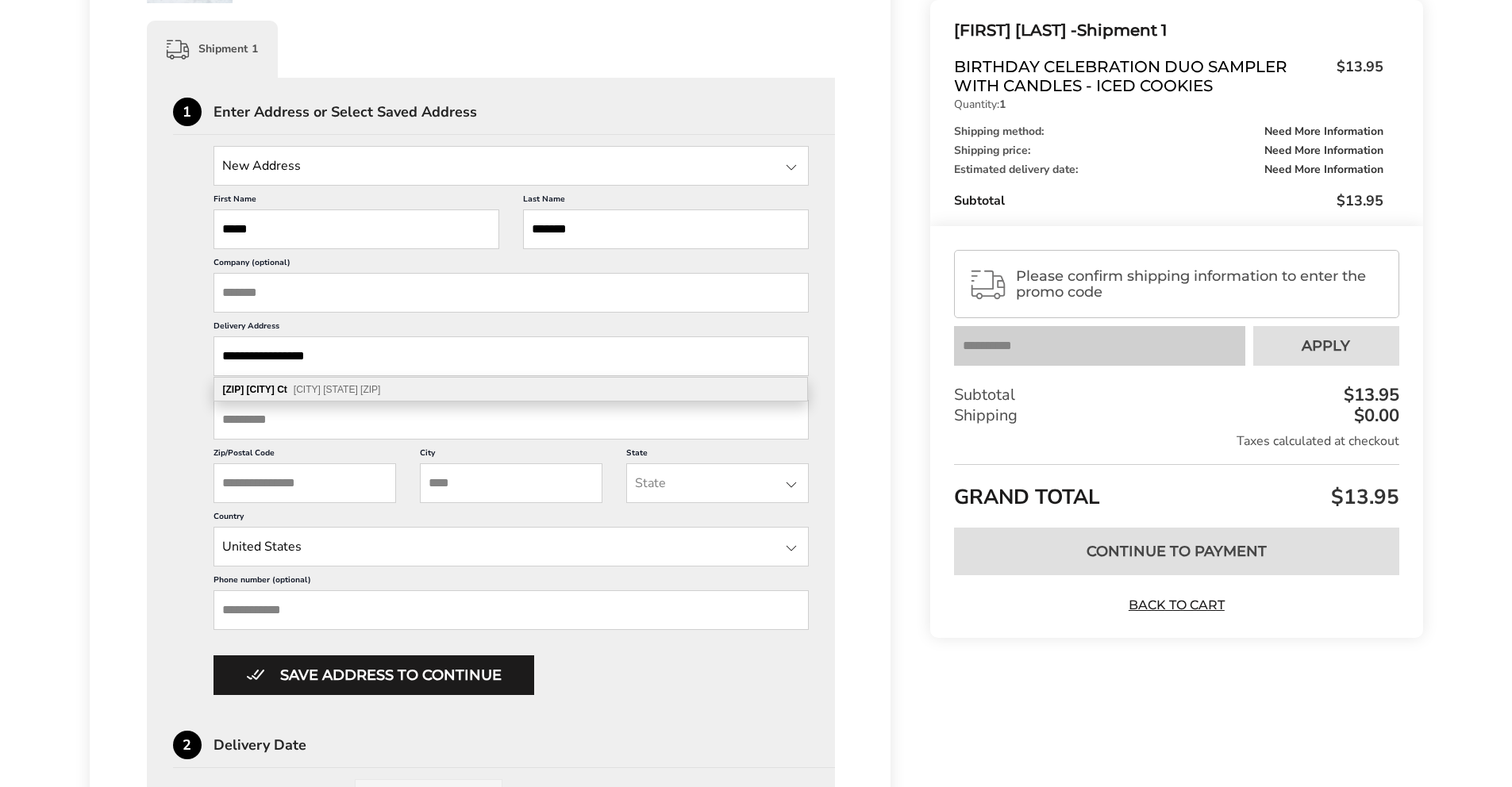 type on "**********" 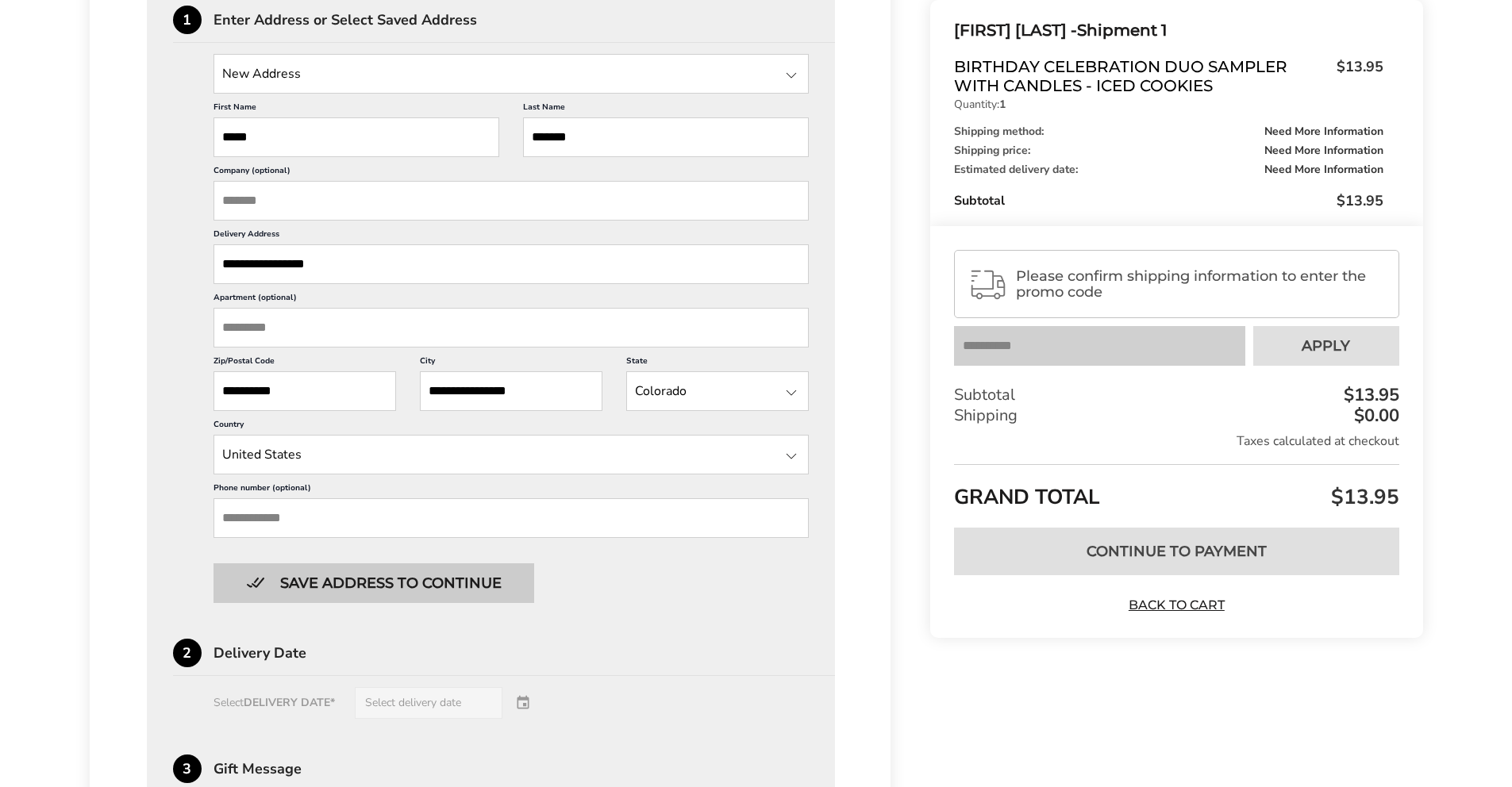 scroll, scrollTop: 492, scrollLeft: 0, axis: vertical 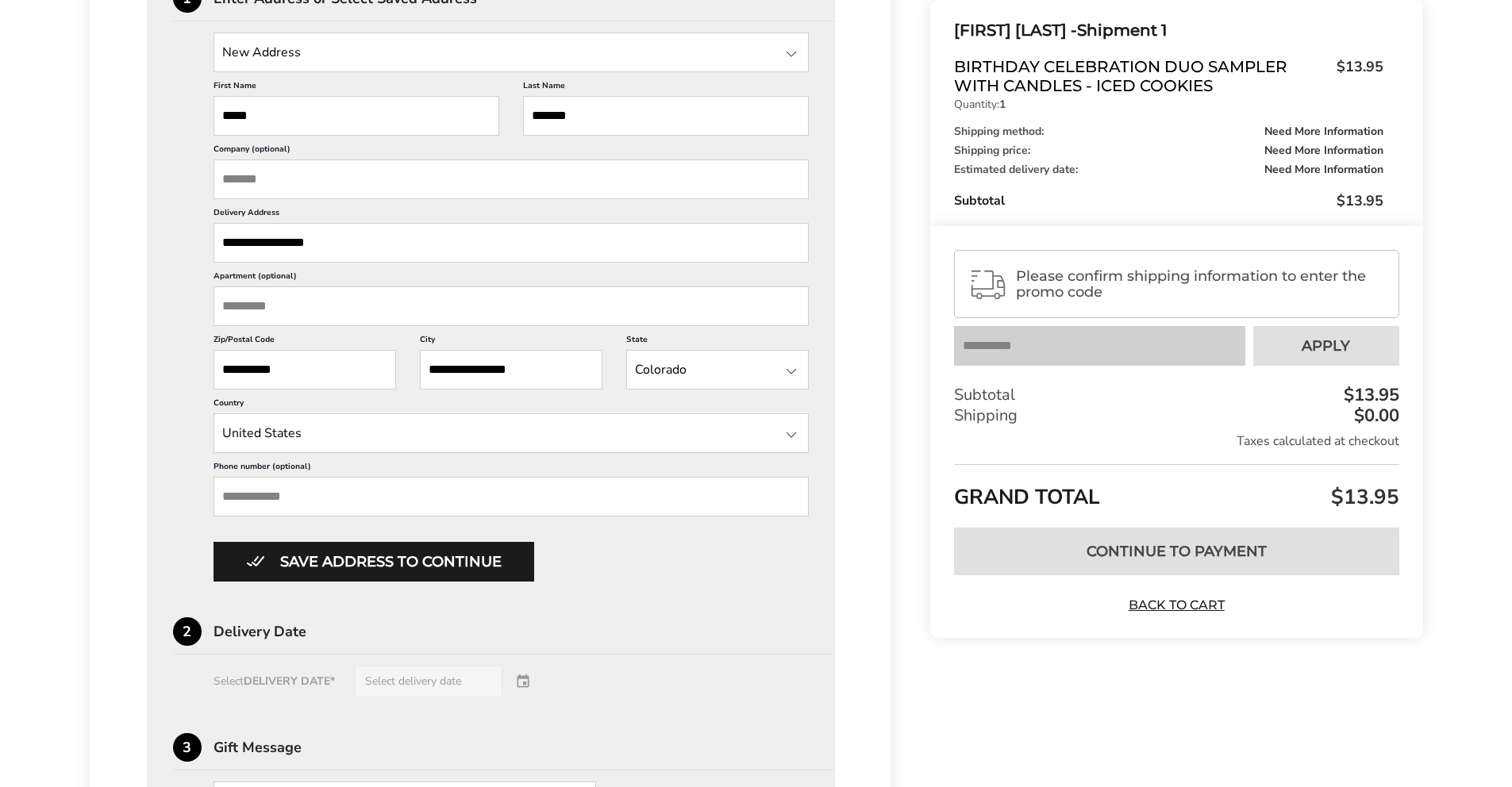 drag, startPoint x: 535, startPoint y: 504, endPoint x: 902, endPoint y: 345, distance: 399.9625 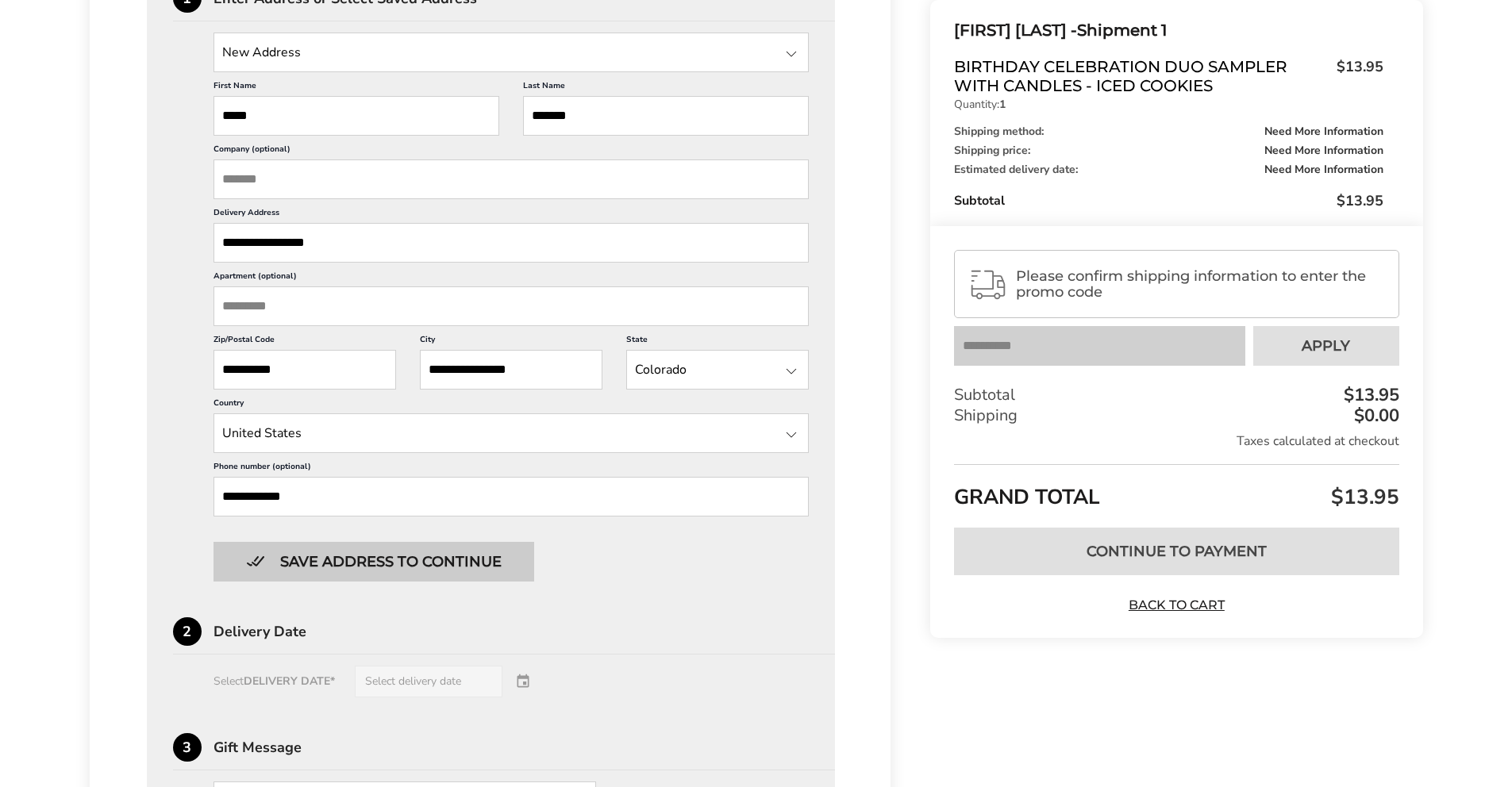 type on "**********" 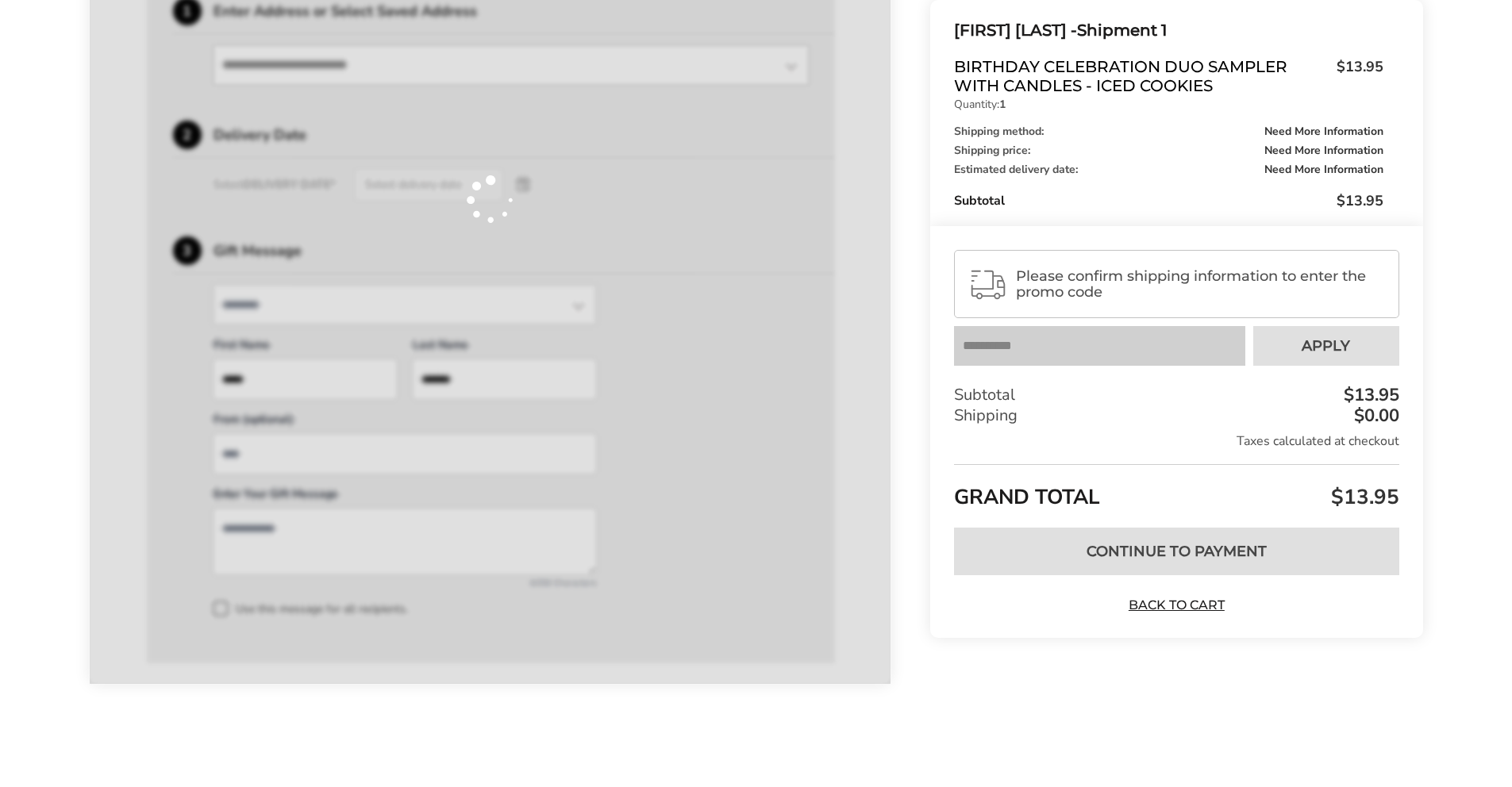 scroll, scrollTop: 237, scrollLeft: 0, axis: vertical 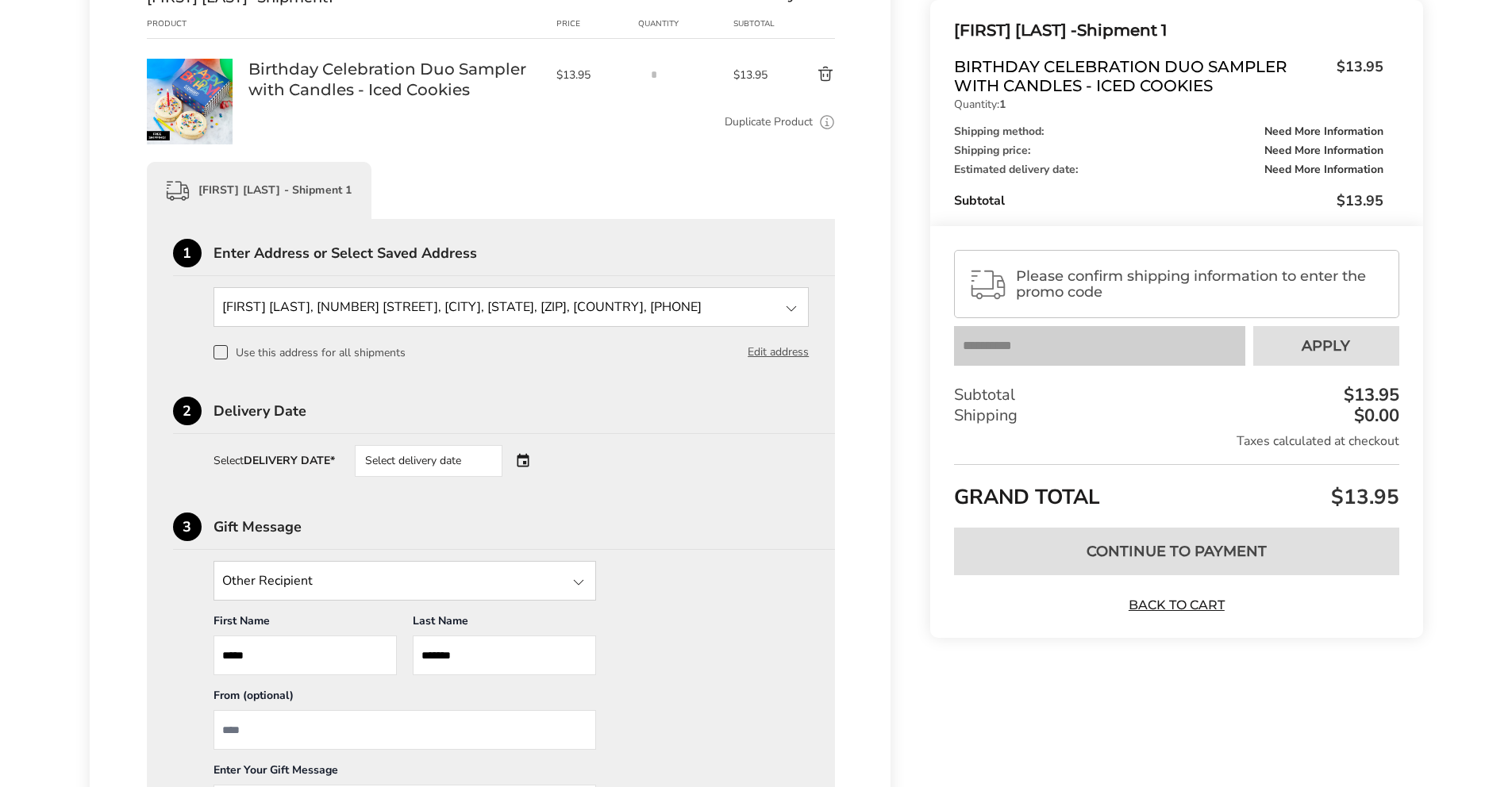 click on "Select delivery date" at bounding box center [429, 461] 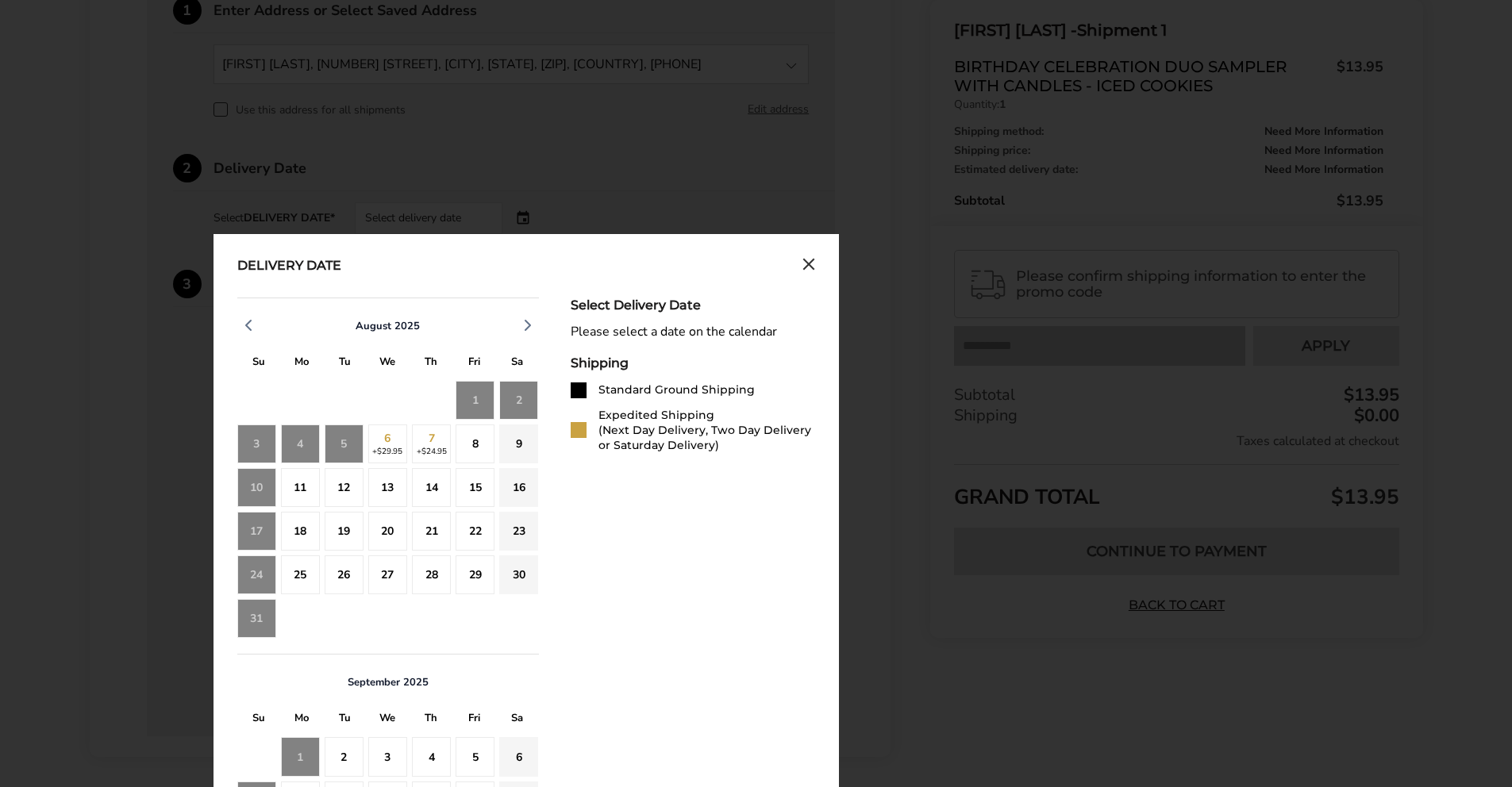 scroll, scrollTop: 483, scrollLeft: 0, axis: vertical 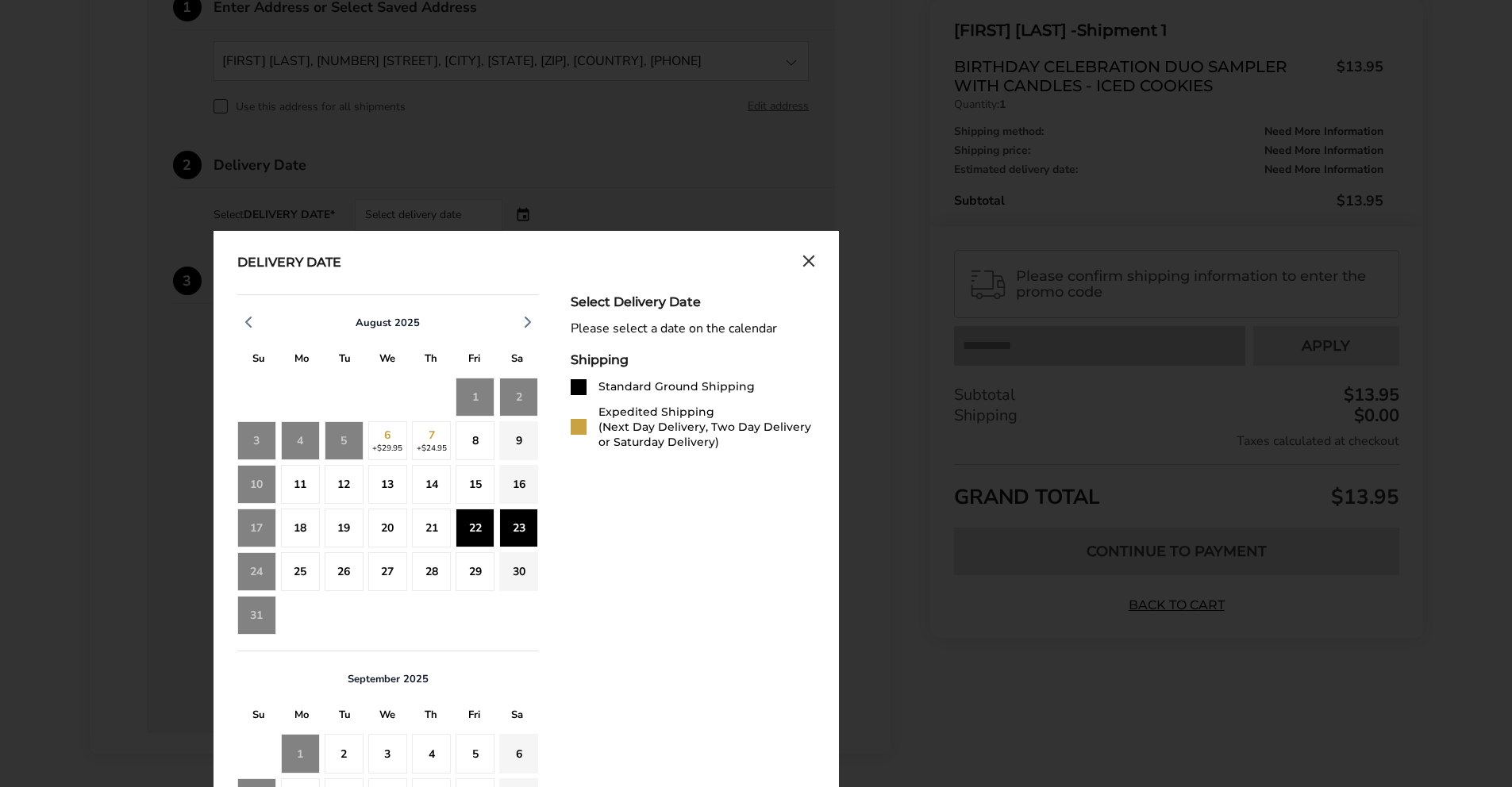 click on "23" 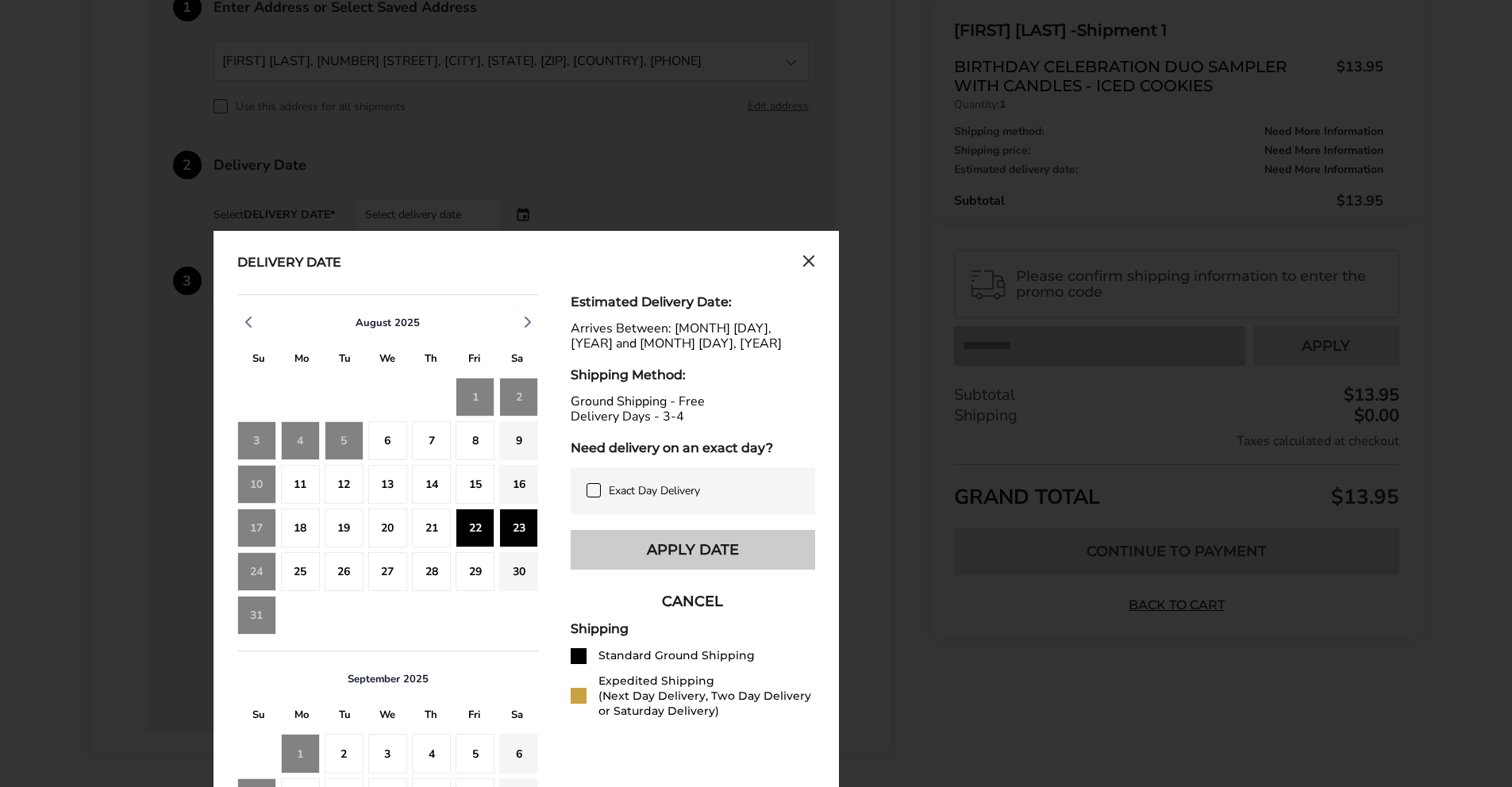 click on "Apply Date" at bounding box center [693, 550] 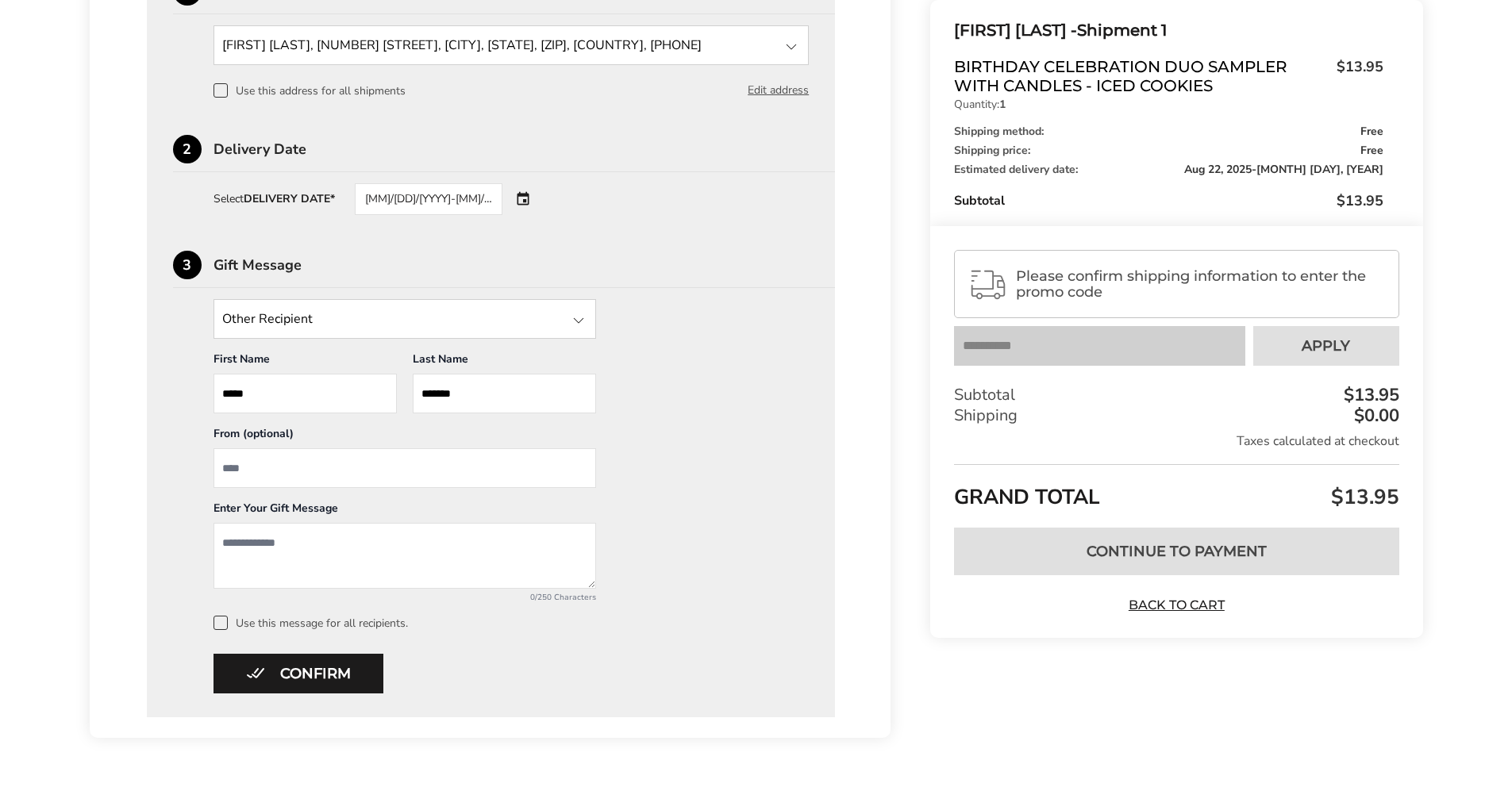 scroll, scrollTop: 502, scrollLeft: 0, axis: vertical 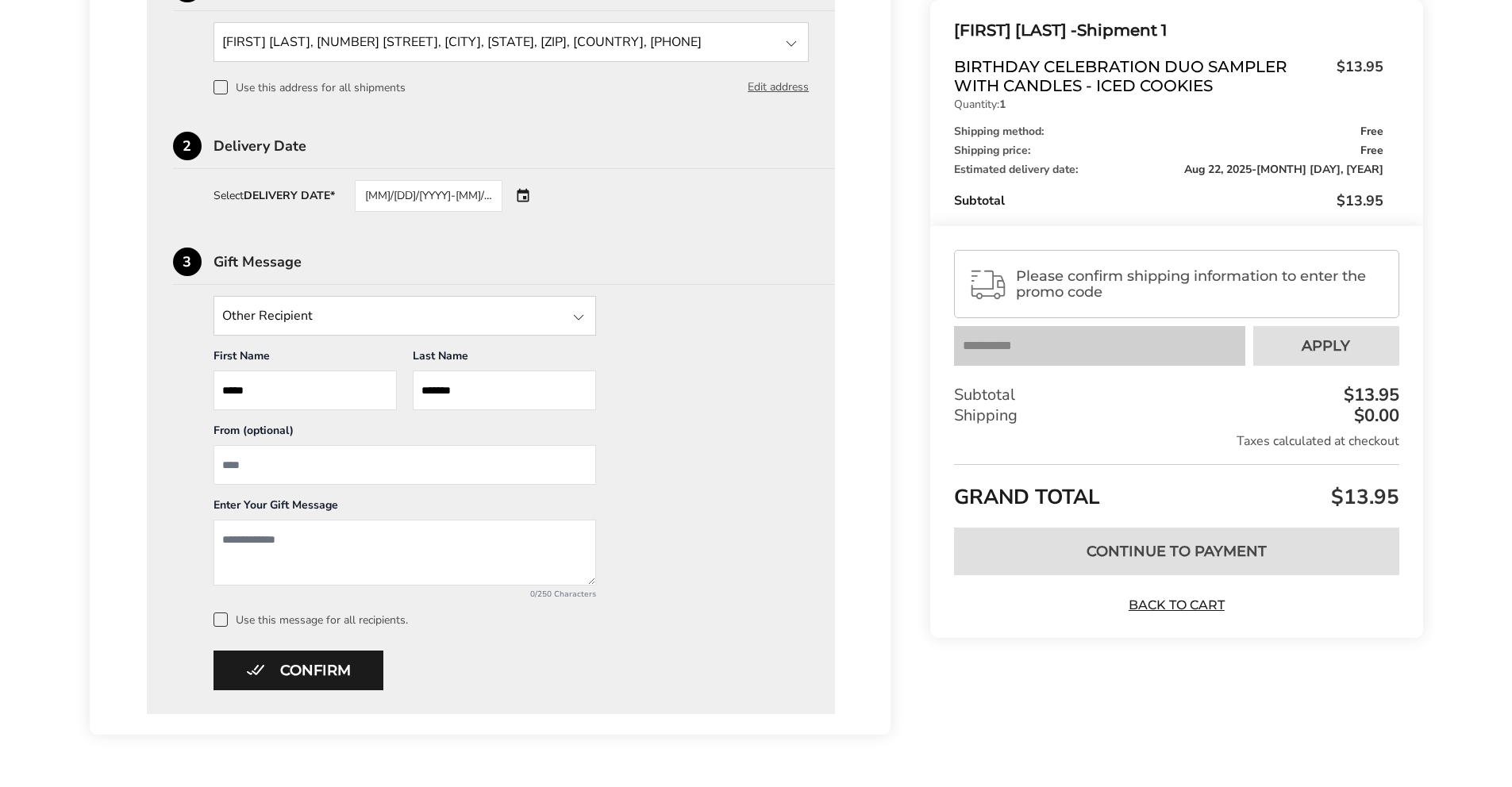 click at bounding box center (405, 465) 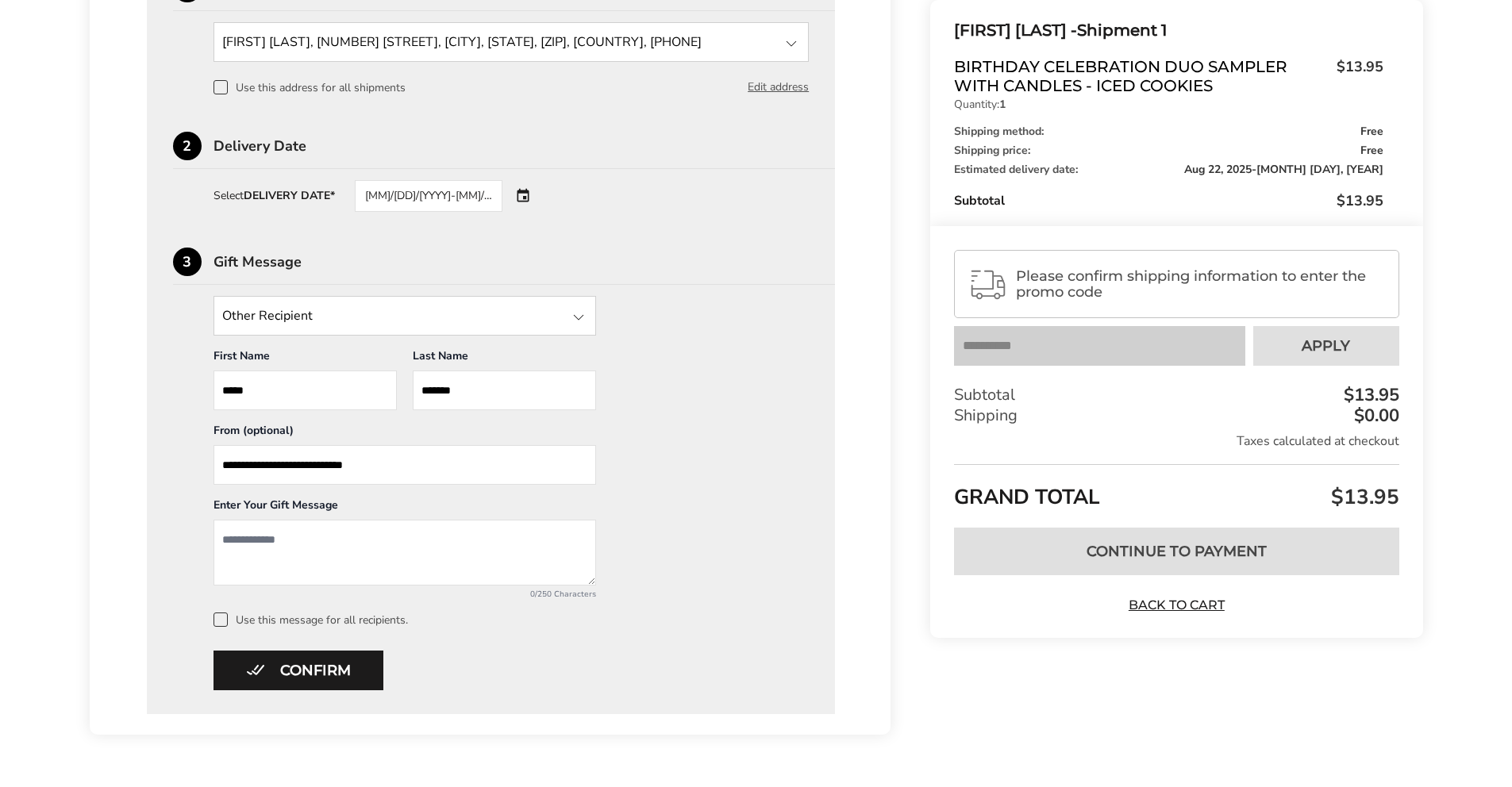 type on "**********" 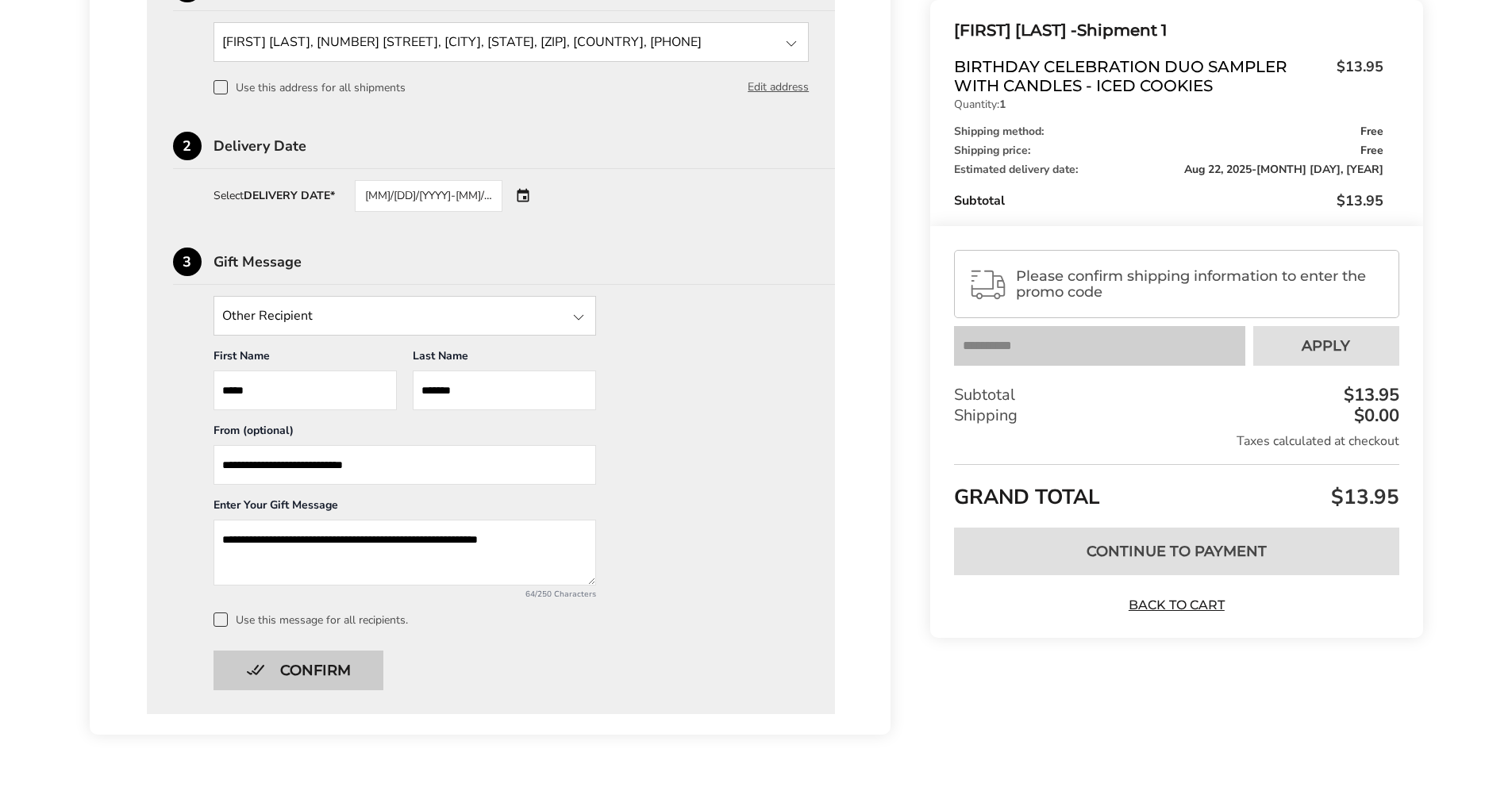 type on "**********" 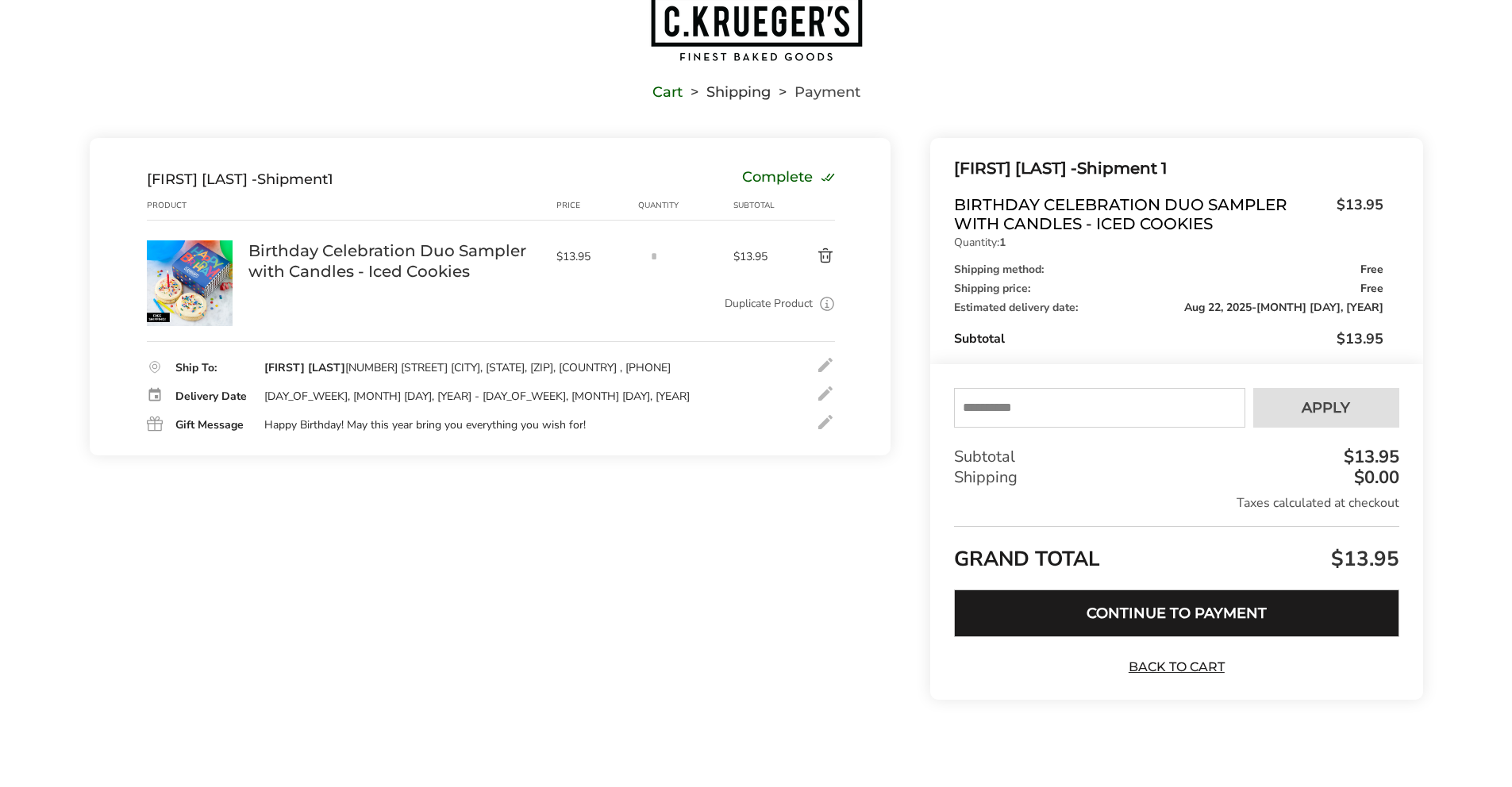 click on "Continue to Payment" at bounding box center (1176, 613) 